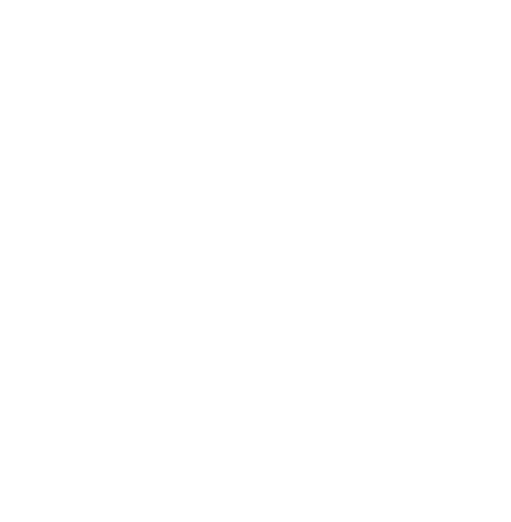 scroll, scrollTop: 0, scrollLeft: 0, axis: both 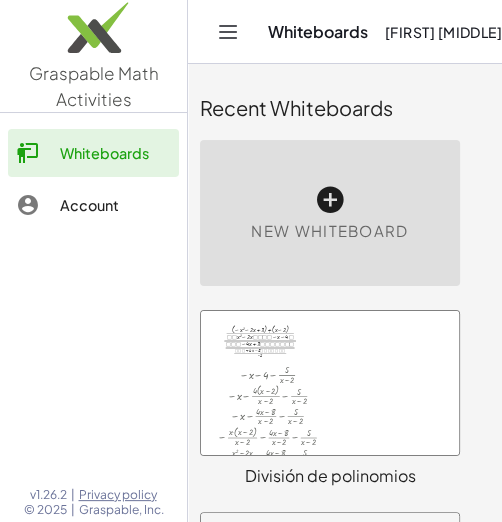 click at bounding box center (330, 200) 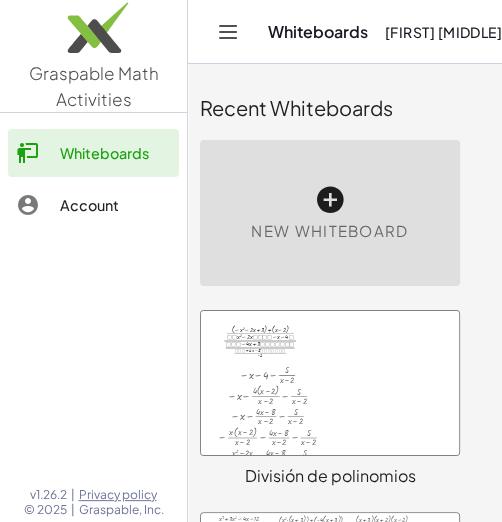 click at bounding box center (330, 200) 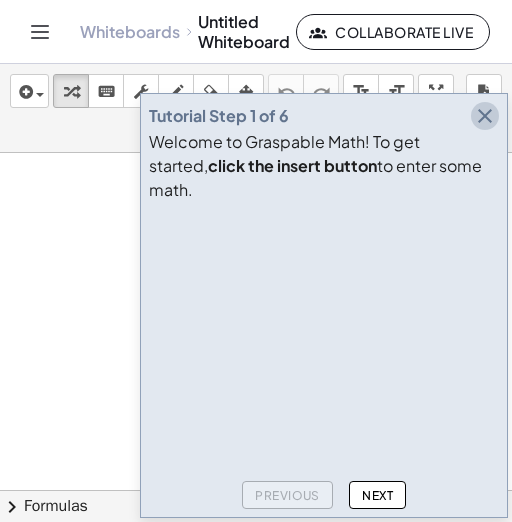 click at bounding box center (485, 116) 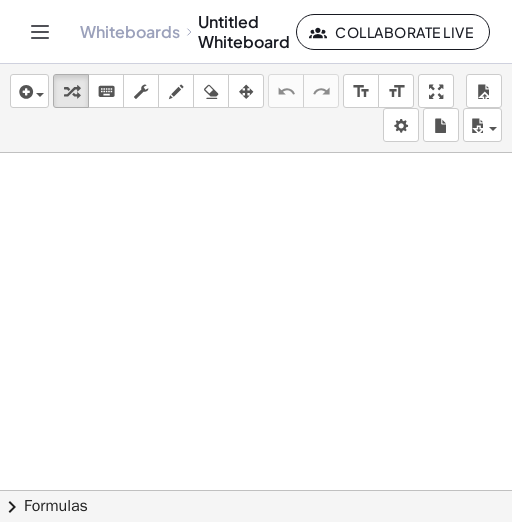 click at bounding box center [256, 490] 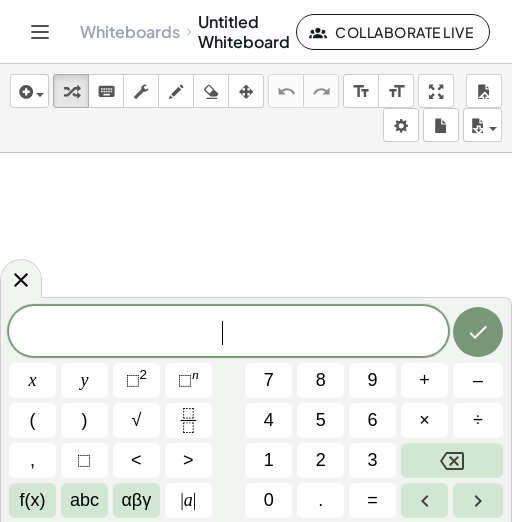 click at bounding box center (256, 490) 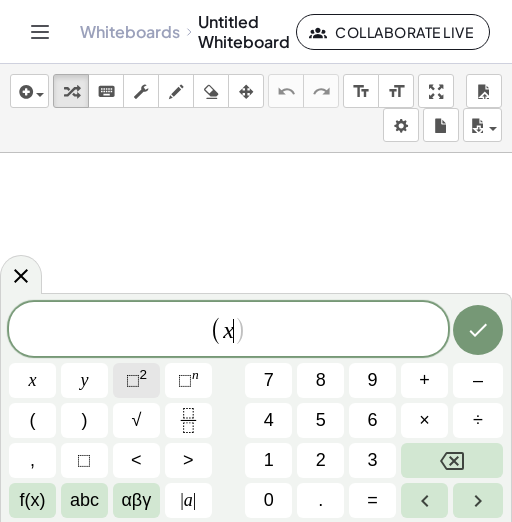 click on "⬚ 2" 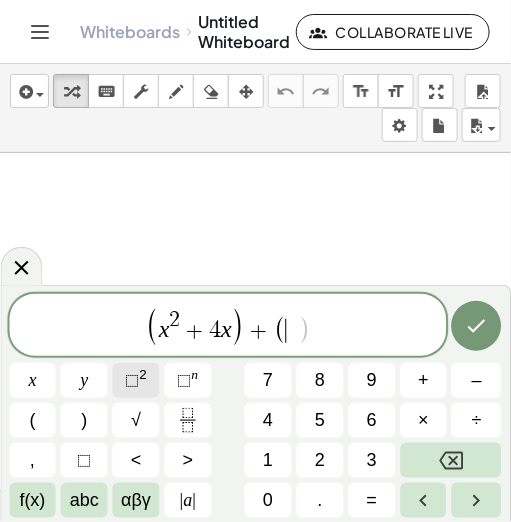 click on "⬚ 2" at bounding box center [136, 380] 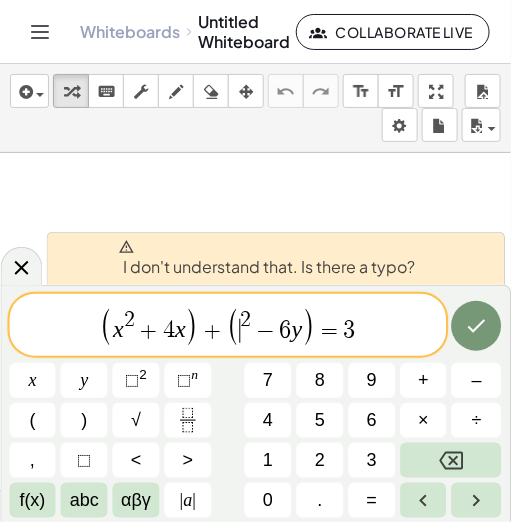 click on "(" at bounding box center (234, 327) 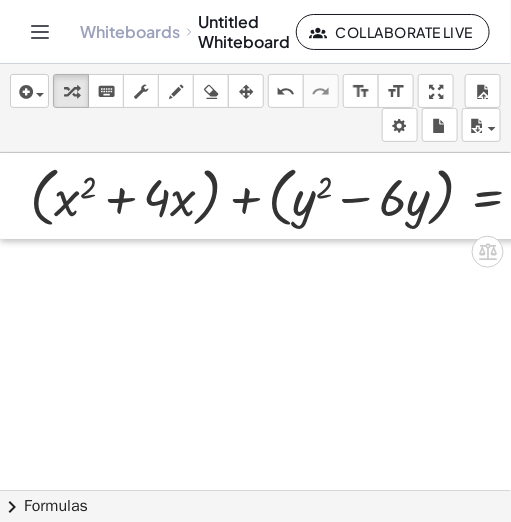 drag, startPoint x: 166, startPoint y: 242, endPoint x: 0, endPoint y: 164, distance: 183.41211 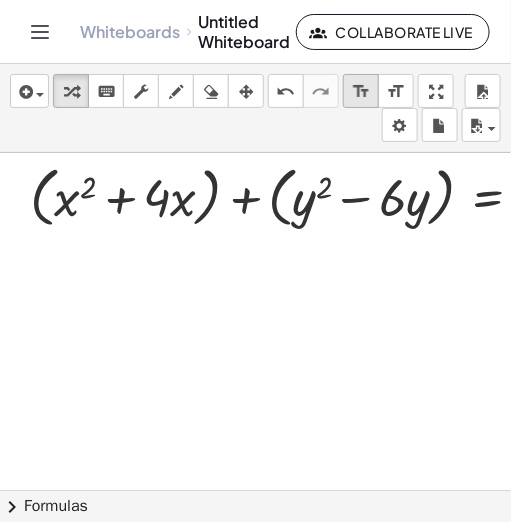 click on "format_size" at bounding box center (361, 92) 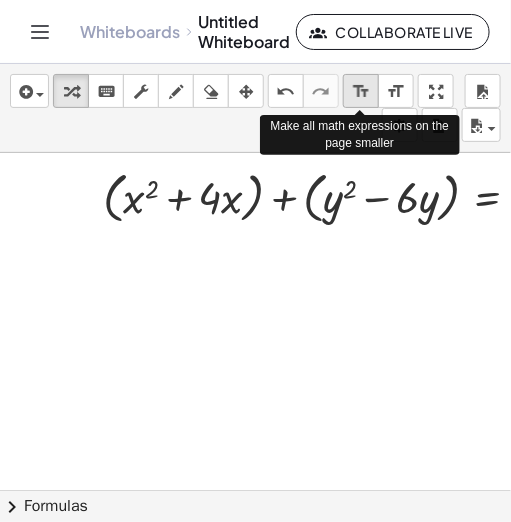 click on "format_size" at bounding box center [361, 92] 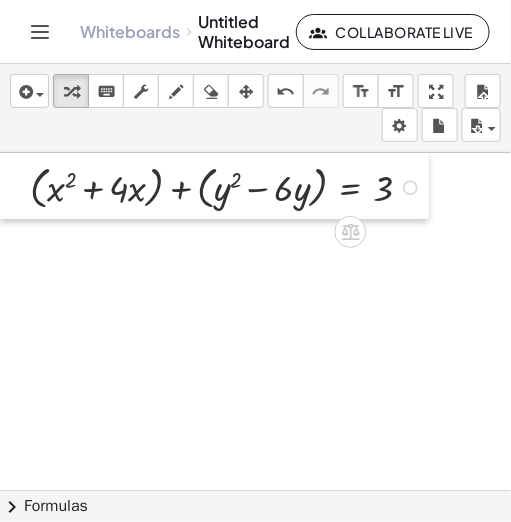 drag, startPoint x: 158, startPoint y: 184, endPoint x: 0, endPoint y: 169, distance: 158.71043 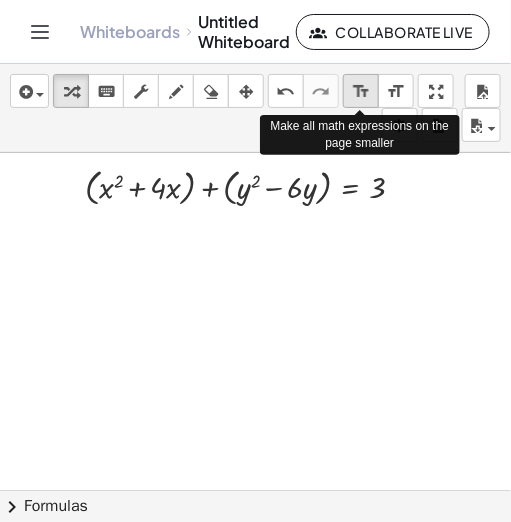 click on "format_size" at bounding box center [361, 92] 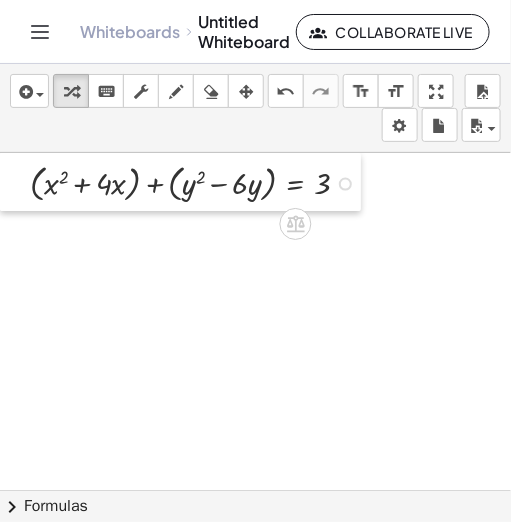 drag, startPoint x: 73, startPoint y: 183, endPoint x: -14, endPoint y: 171, distance: 87.823685 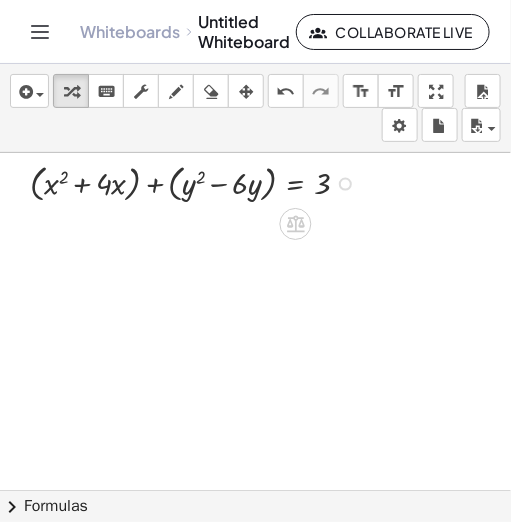 click at bounding box center [198, 182] 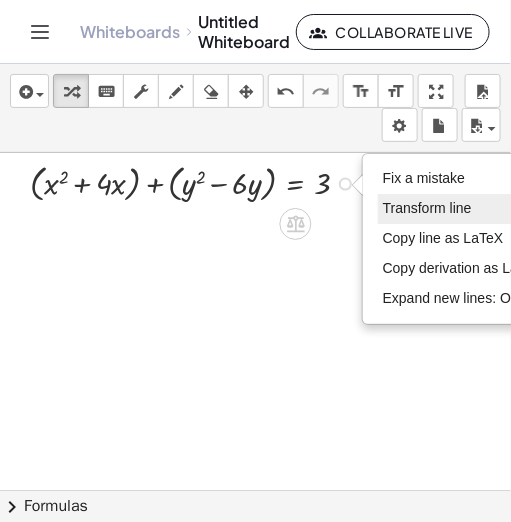 click on "Transform line" at bounding box center [427, 208] 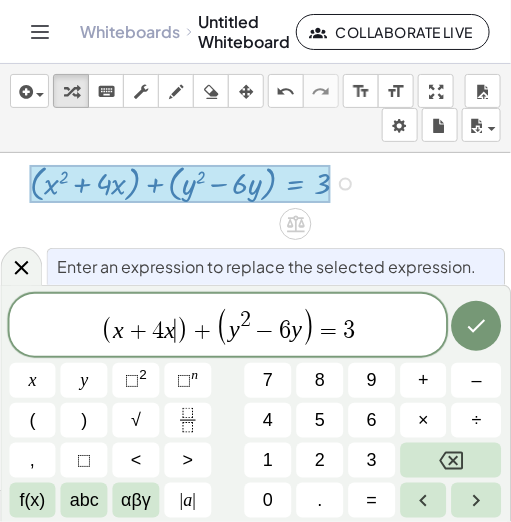 click on ")" at bounding box center [181, 330] 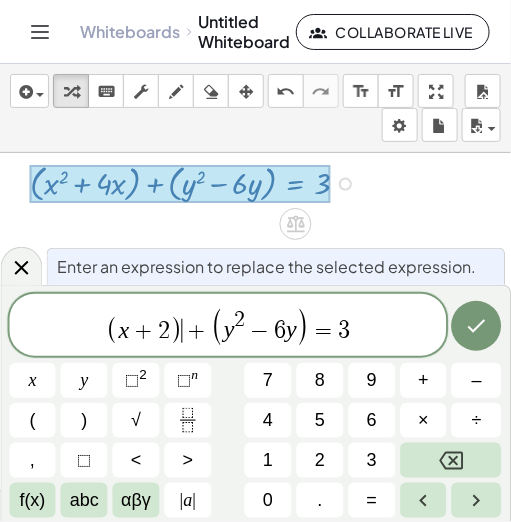 click on ")" at bounding box center [176, 330] 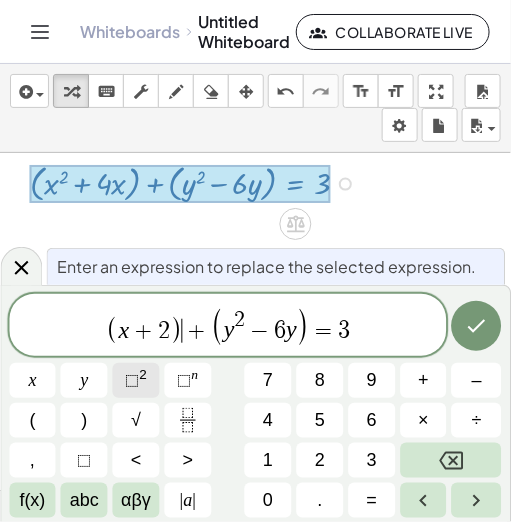 click on "⬚ 2" at bounding box center (136, 380) 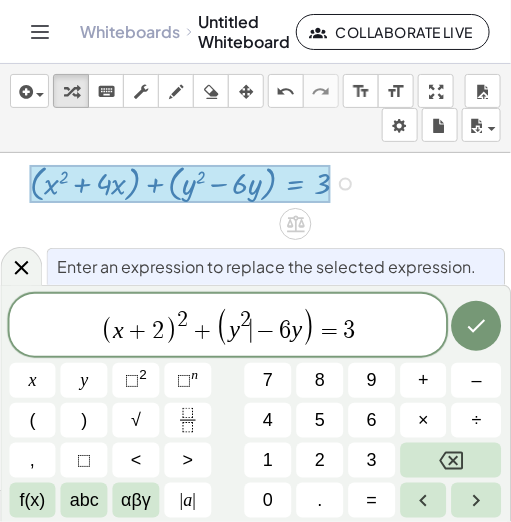 click on "y 2 ​ − 6 y" at bounding box center (265, 326) 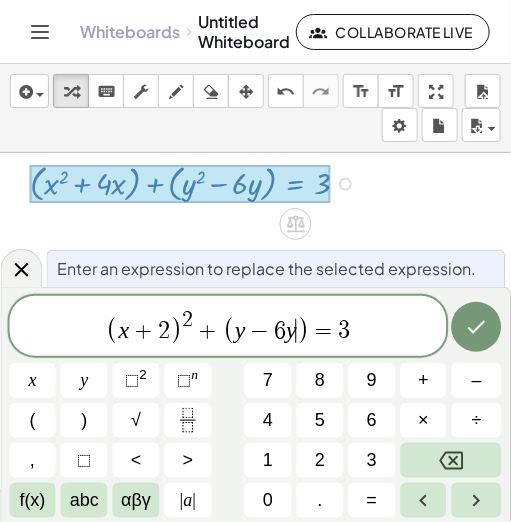 click on ")" at bounding box center [303, 330] 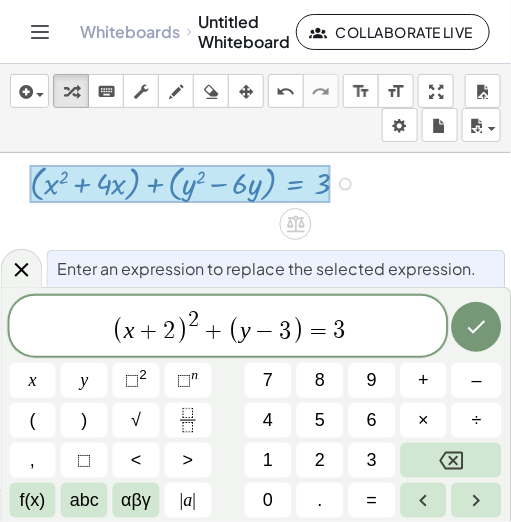 click on "( x + 2 ) 2 + ( y − 3 ​ ) = 3" at bounding box center (228, 327) 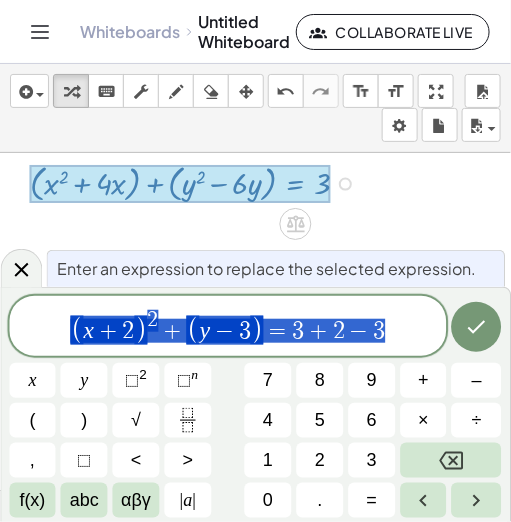 drag, startPoint x: 396, startPoint y: 325, endPoint x: -293, endPoint y: 362, distance: 689.99274 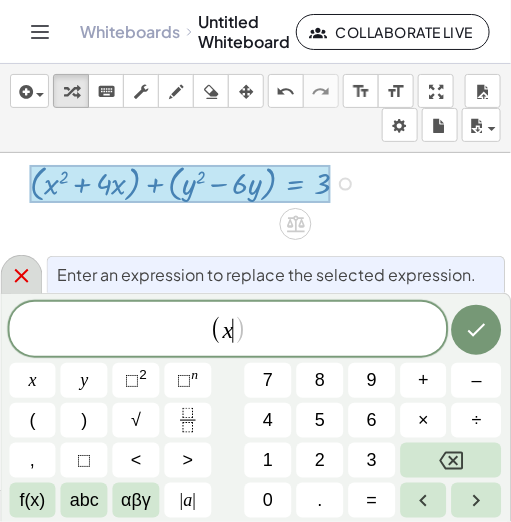 click 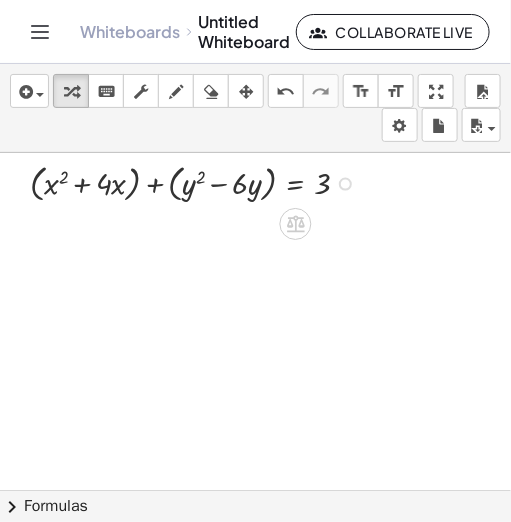 click on "Fix a mistake Transform line Copy line as LaTeX Copy derivation as LaTeX Expand new lines: On" at bounding box center (345, 184) 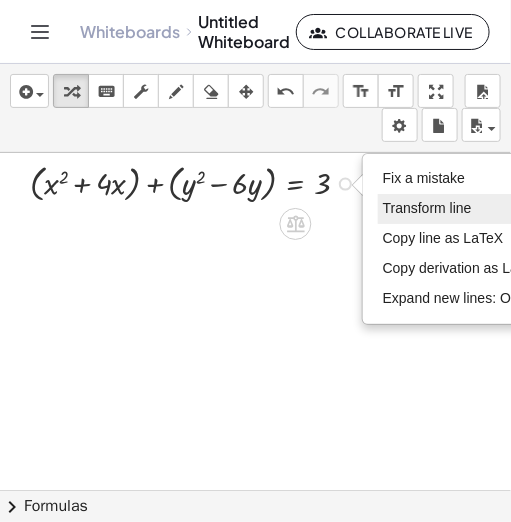 click on "Transform line" at bounding box center [427, 208] 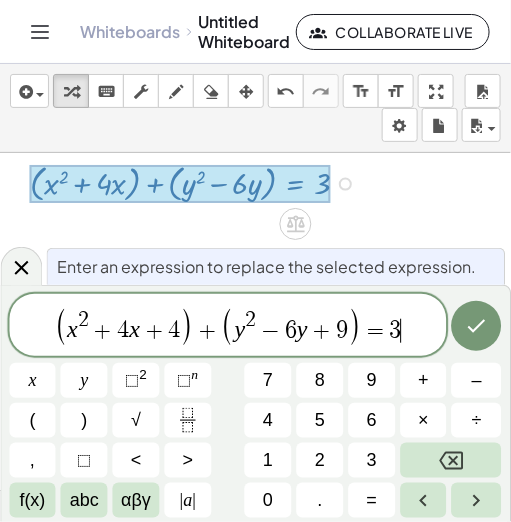 click on "( x 2 + 4 x + 4 ) + ( y 2 − 6 y + 9 ) = 3 ​" at bounding box center [228, 326] 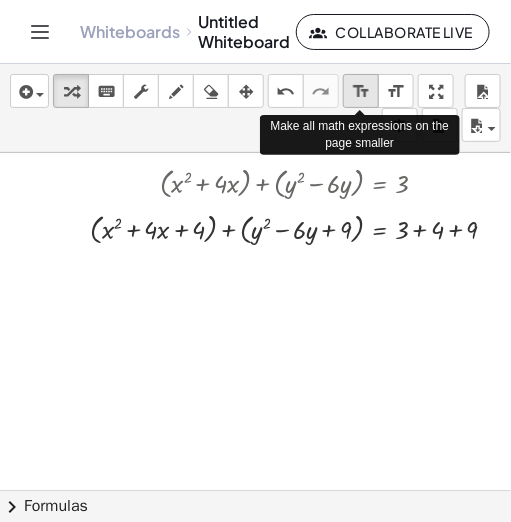 click on "format_size" at bounding box center [361, 92] 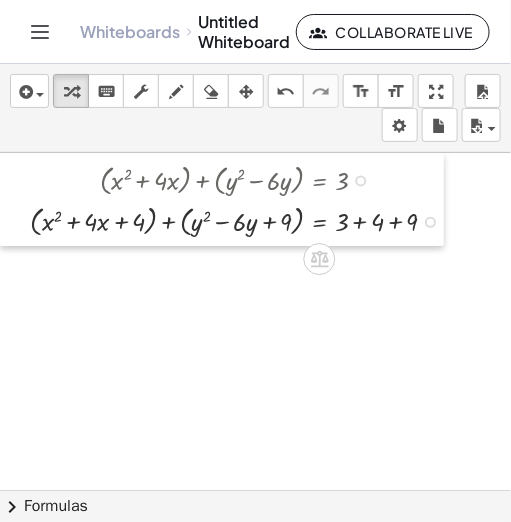 drag, startPoint x: 45, startPoint y: 208, endPoint x: -3, endPoint y: 192, distance: 50.596443 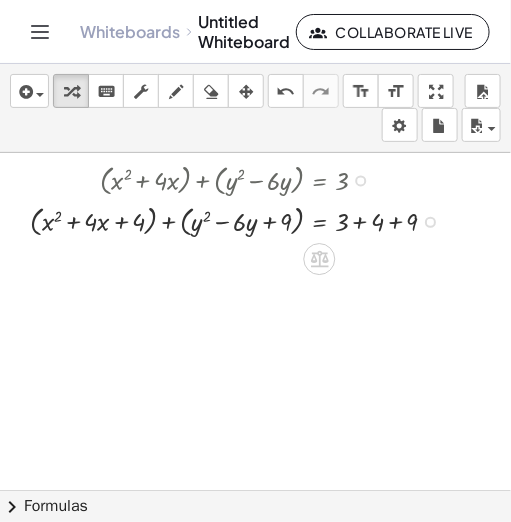 click at bounding box center [242, 219] 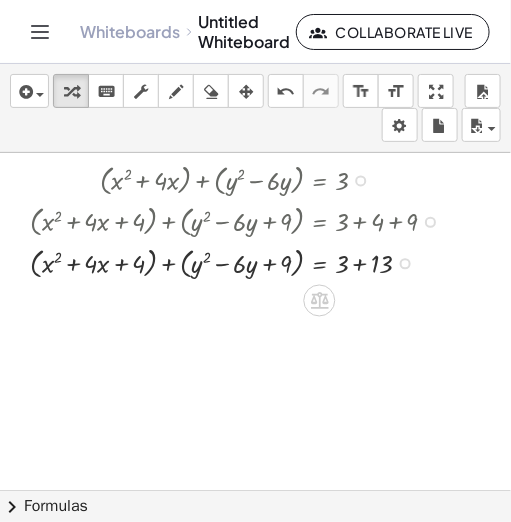 click at bounding box center (242, 261) 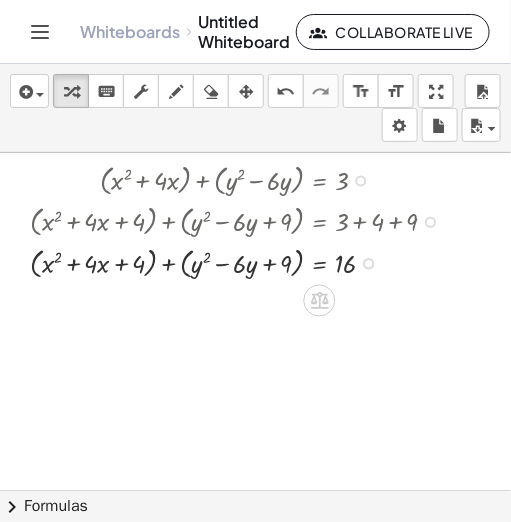 scroll, scrollTop: 16, scrollLeft: 0, axis: vertical 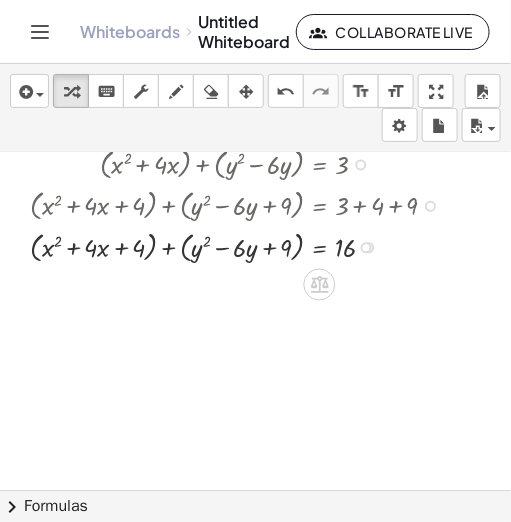 click at bounding box center [366, 247] 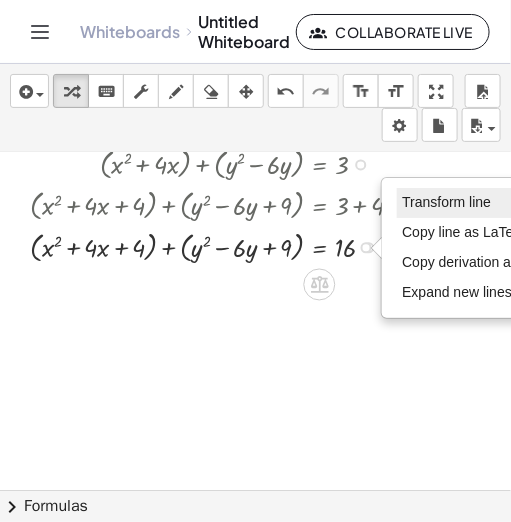 click on "Transform line" at bounding box center [446, 202] 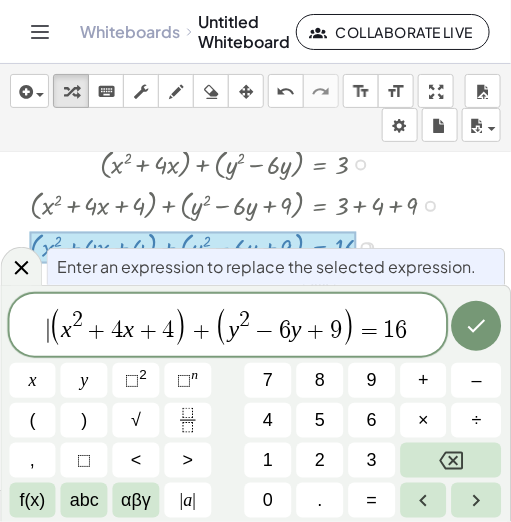 click on "​ ( x 2 + 4 x + 4 ) + ( y 2 − 6 y + 9 ) = 1 6" at bounding box center (228, 326) 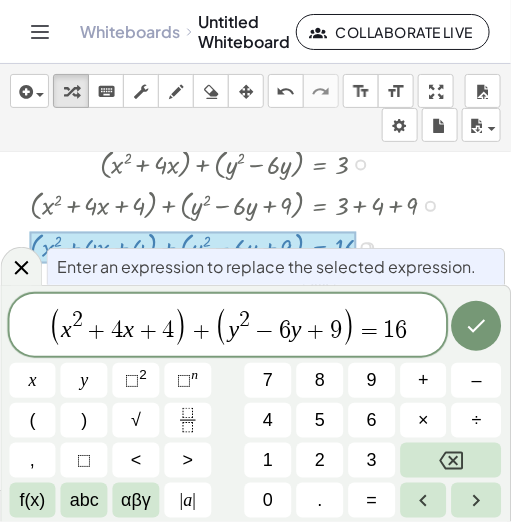 click on "​ ( x 2 + 4 x + 4 ) + ( y 2 − 6 y + 9 ) = 1 6" at bounding box center (228, 326) 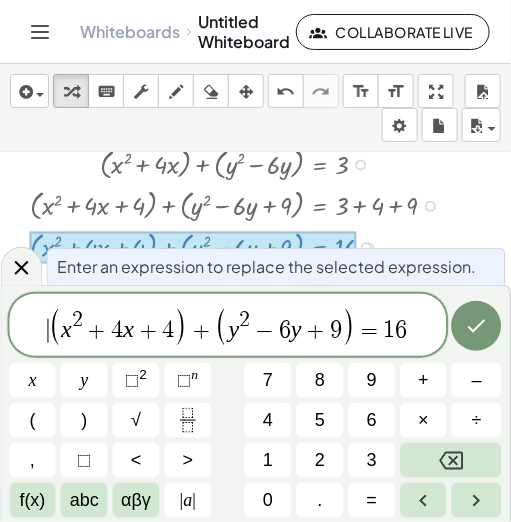 click on "​ ( x 2 + 4 x + 4 ) + ( y 2 − 6 y + 9 ) = 1 6" at bounding box center (228, 326) 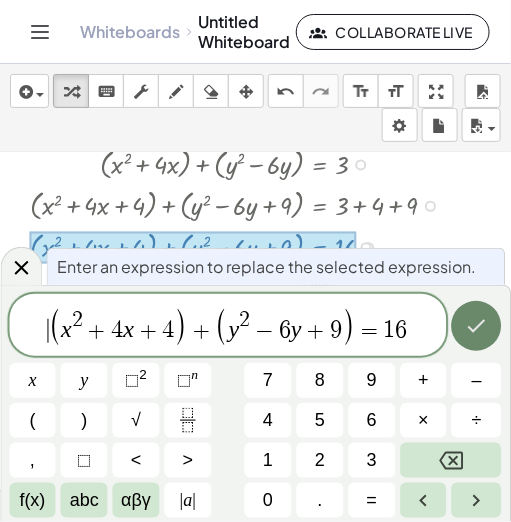 click at bounding box center [477, 326] 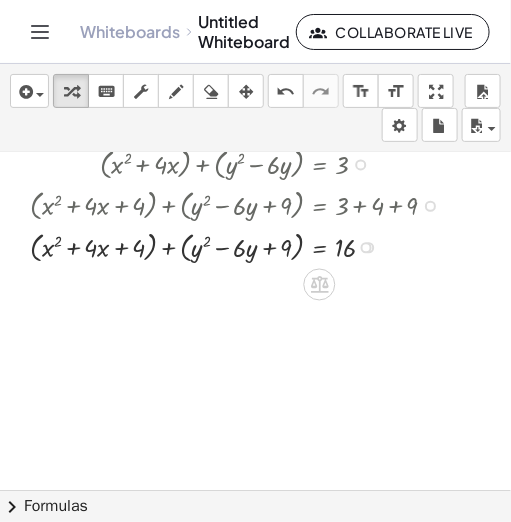 click on "+ ( + x 2 + · 4 · x + 4 ) + ( + y 2 − · 6 · y + 9 ) = 16" at bounding box center (320, 248) 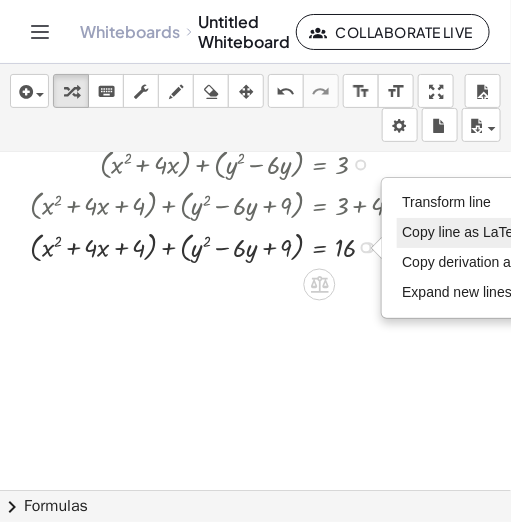 click on "Copy line as LaTeX" at bounding box center [462, 232] 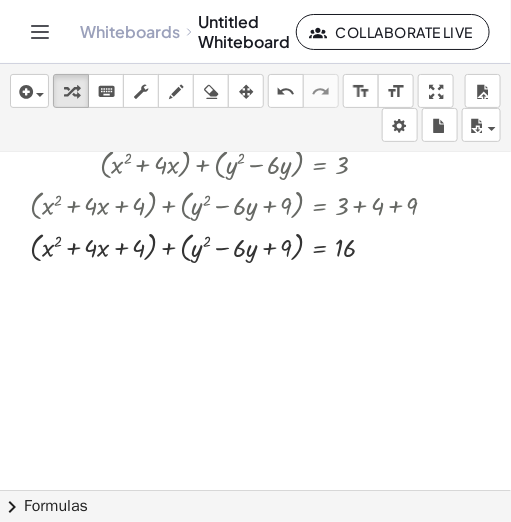 scroll, scrollTop: 0, scrollLeft: 0, axis: both 